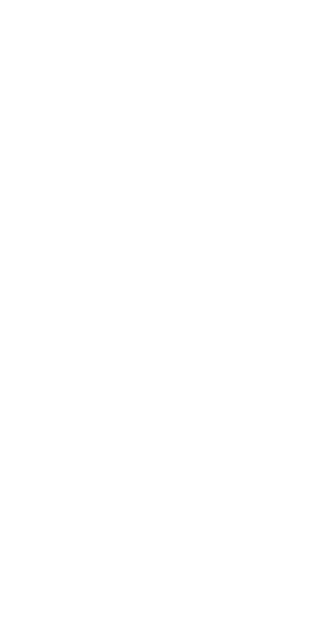 scroll, scrollTop: 0, scrollLeft: 0, axis: both 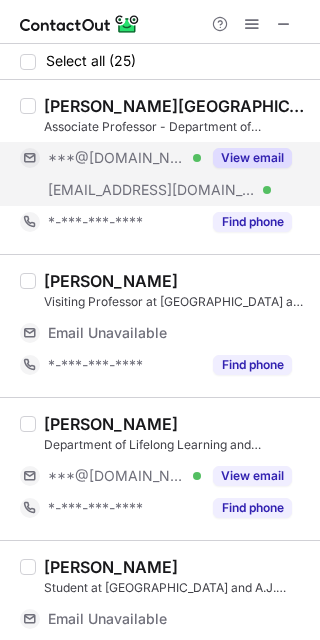 click on "View email" at bounding box center [252, 158] 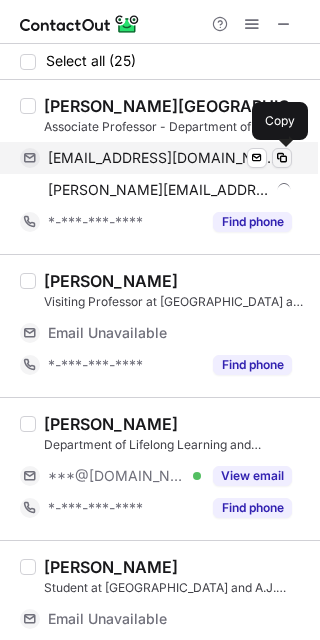 click at bounding box center [282, 158] 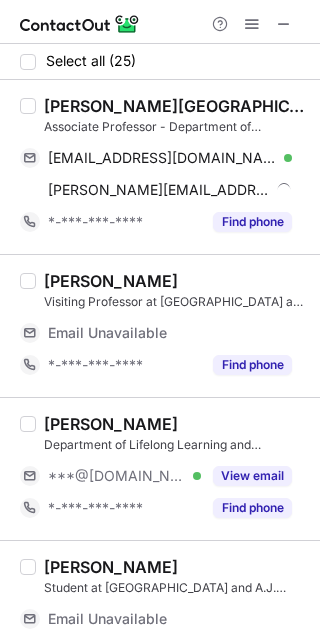 type 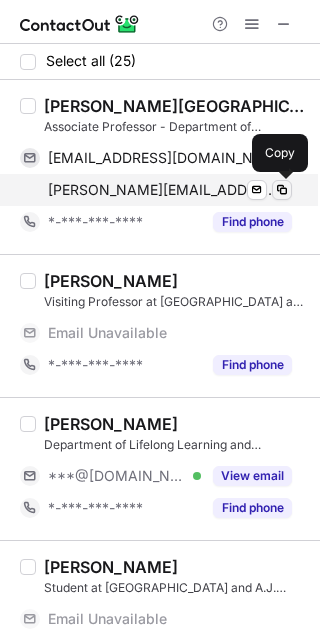 click at bounding box center (282, 190) 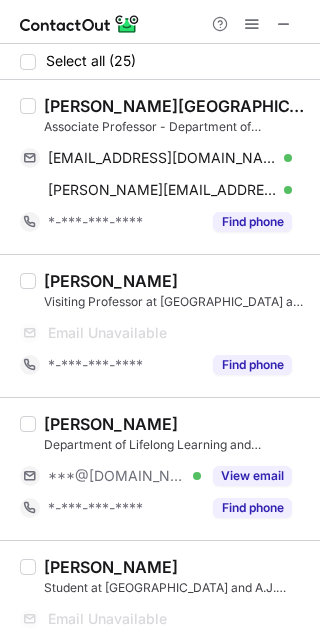 type 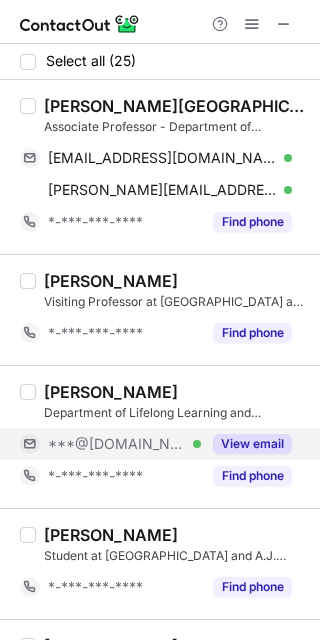 click on "View email" at bounding box center [252, 444] 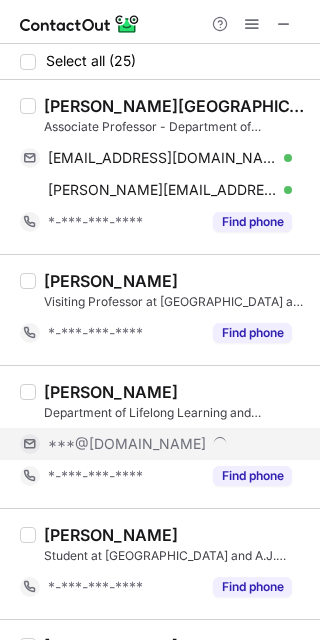 click on "***@[DOMAIN_NAME]" at bounding box center (170, 444) 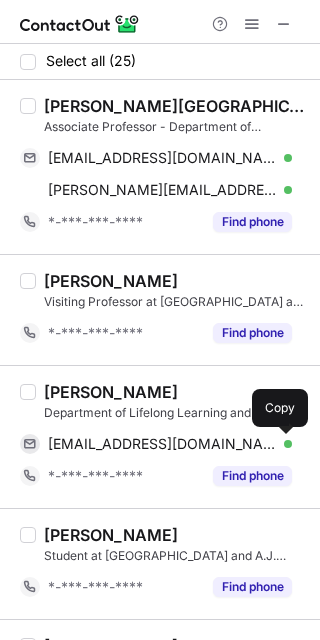 click at bounding box center [282, 444] 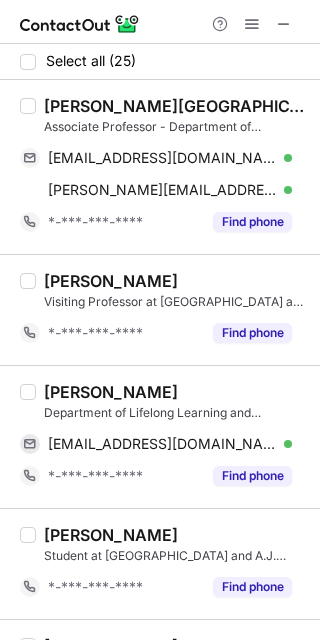 type 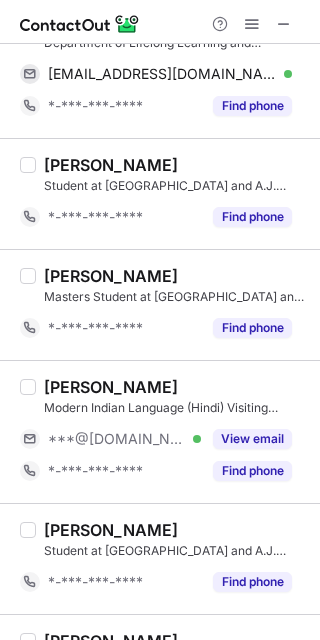 scroll, scrollTop: 375, scrollLeft: 0, axis: vertical 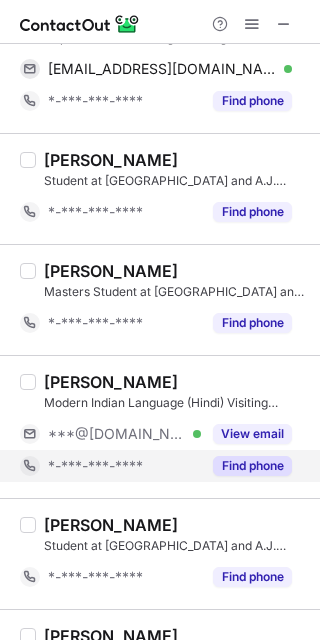 click on "Find phone" at bounding box center (252, 466) 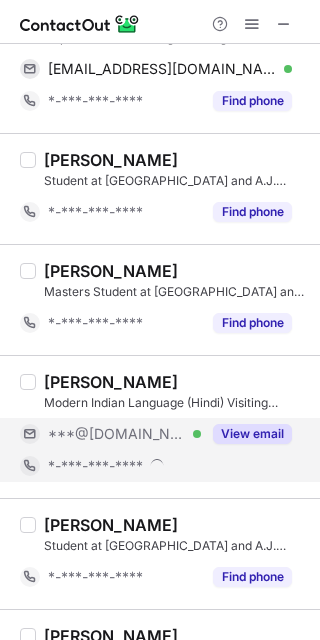 click on "View email" at bounding box center [252, 434] 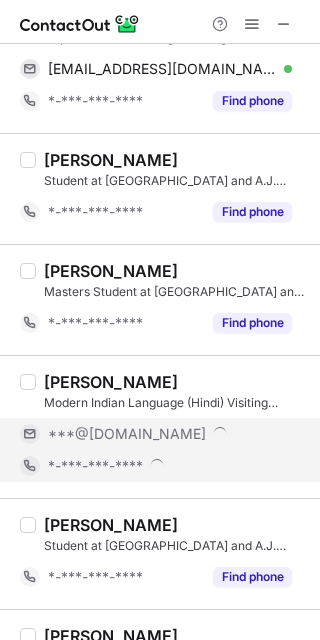 click on "[PERSON_NAME]" at bounding box center [111, 382] 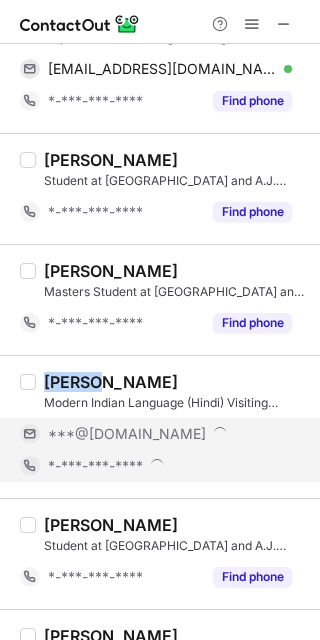 click on "[PERSON_NAME]" at bounding box center [111, 382] 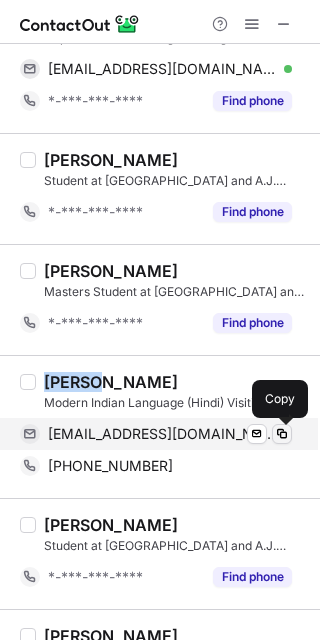 click at bounding box center (282, 434) 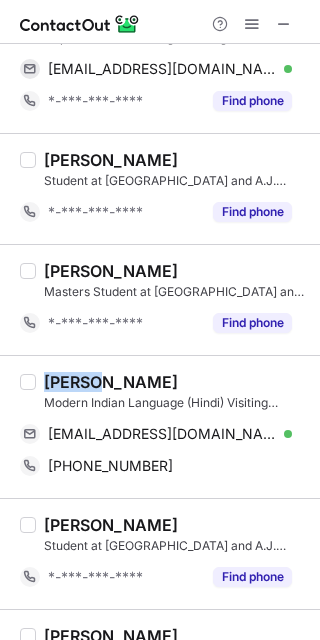 type 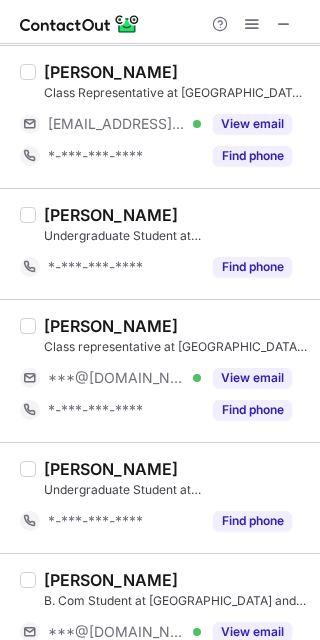scroll, scrollTop: 1500, scrollLeft: 0, axis: vertical 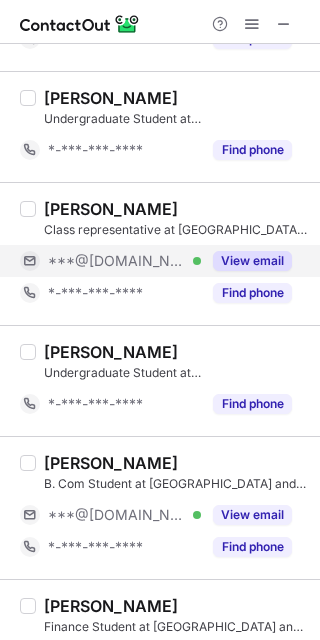 click on "View email" at bounding box center [246, 261] 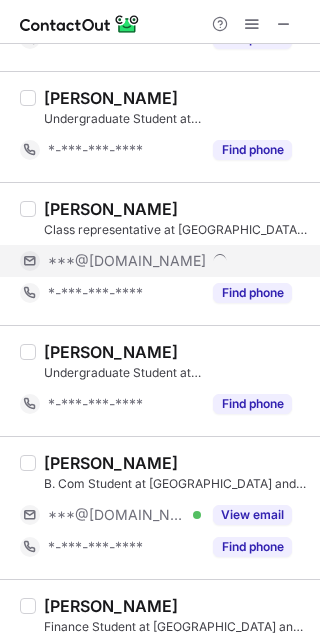 click on "[PERSON_NAME]" at bounding box center [111, 209] 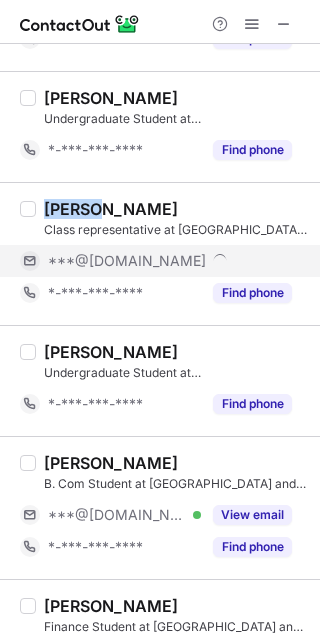 copy on "Kanan" 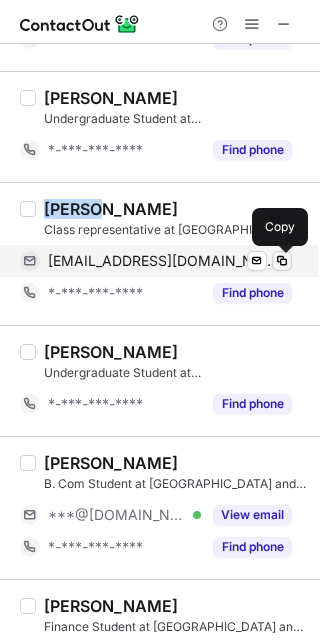 click at bounding box center (282, 261) 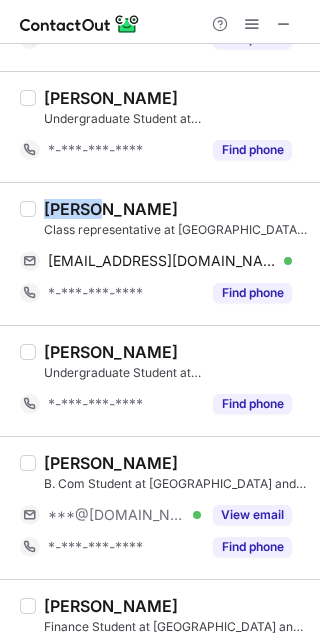 type 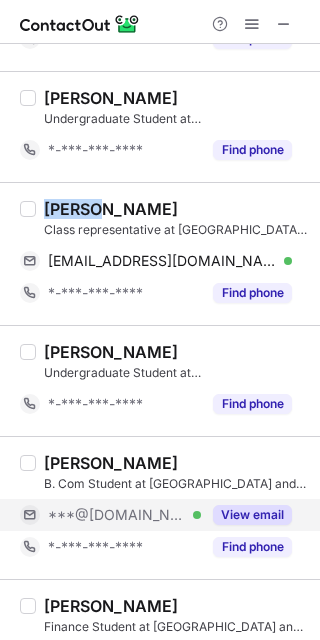 click on "View email" at bounding box center [252, 515] 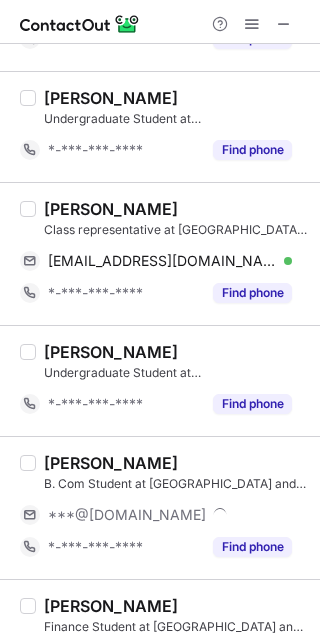 click on "[PERSON_NAME]" at bounding box center [111, 463] 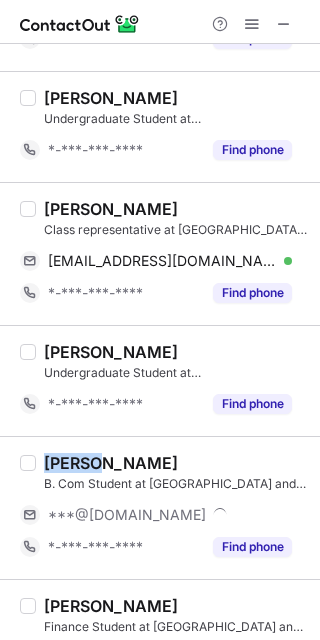 copy on "[PERSON_NAME]" 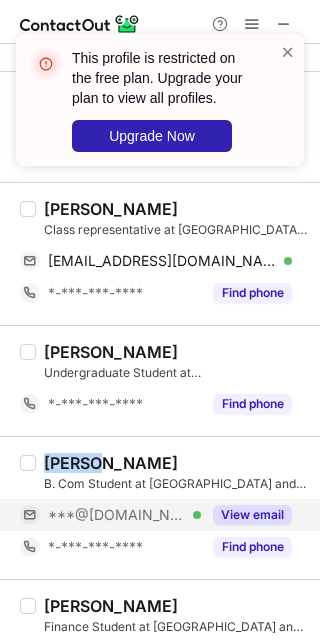 click on "View email" at bounding box center [252, 515] 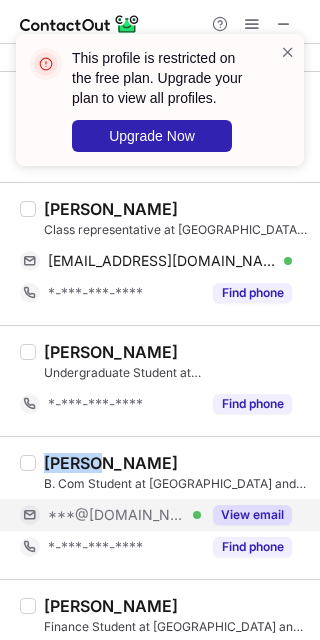 click on "View email" at bounding box center (252, 515) 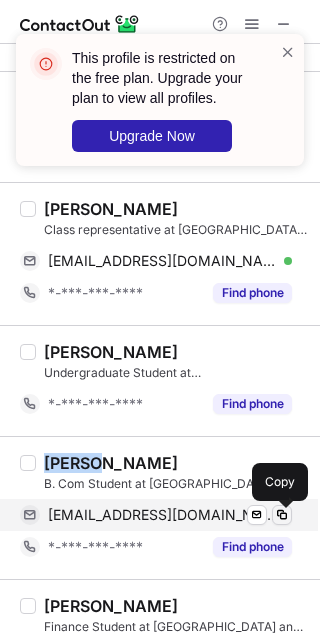 click at bounding box center (282, 515) 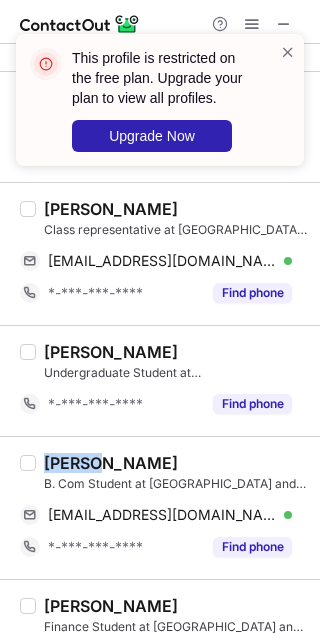 type 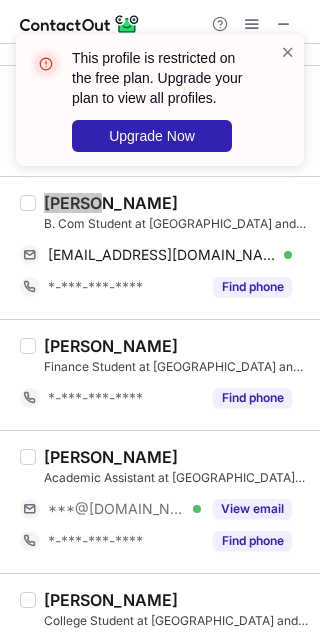 scroll, scrollTop: 1875, scrollLeft: 0, axis: vertical 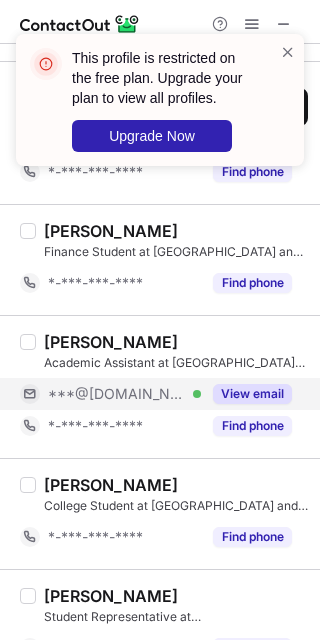 drag, startPoint x: 260, startPoint y: 392, endPoint x: 180, endPoint y: 368, distance: 83.52245 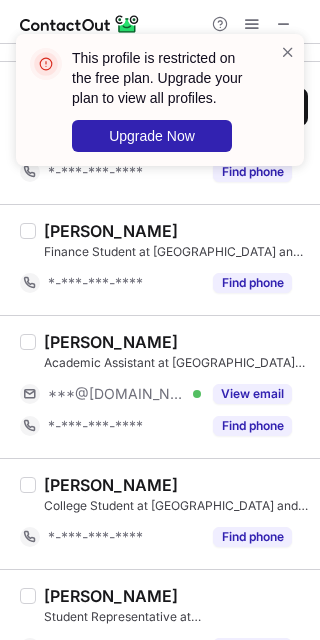 click on "View email" at bounding box center (252, 394) 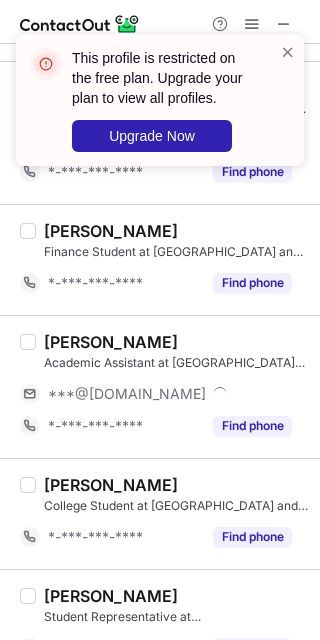 click on "[PERSON_NAME]" at bounding box center (111, 342) 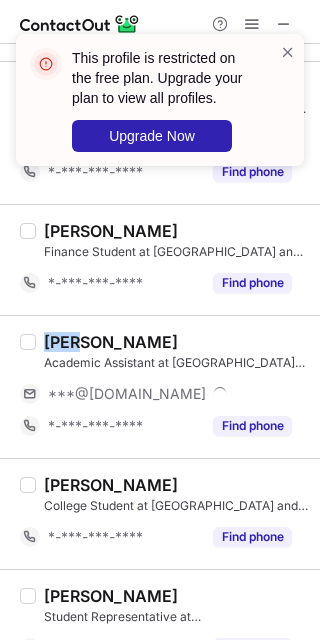 copy on "Uma" 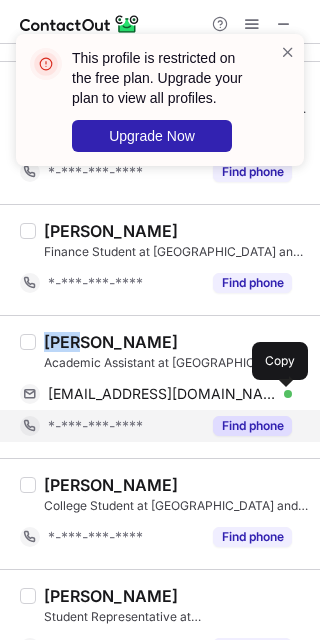 drag, startPoint x: 282, startPoint y: 393, endPoint x: 281, endPoint y: 422, distance: 29.017237 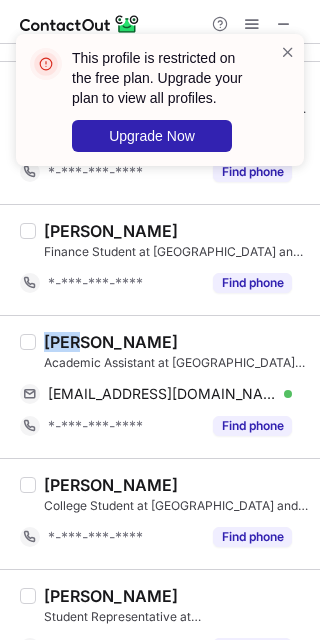 type 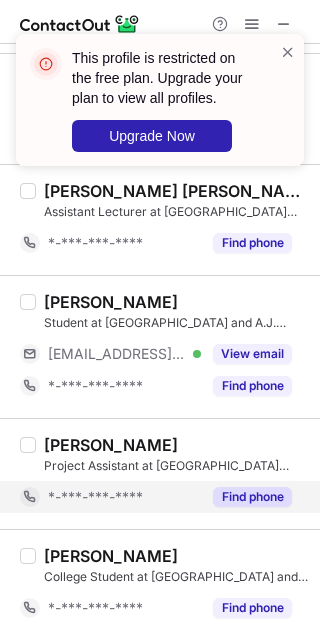 scroll, scrollTop: 2507, scrollLeft: 0, axis: vertical 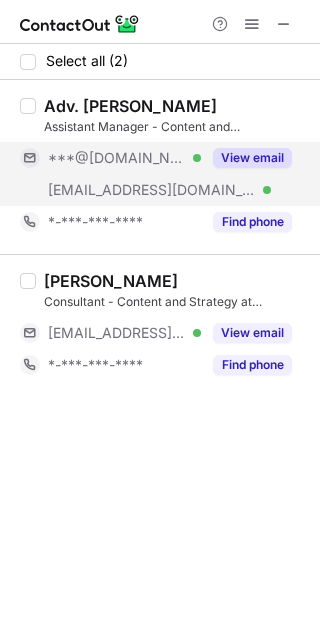 click on "View email" at bounding box center (246, 158) 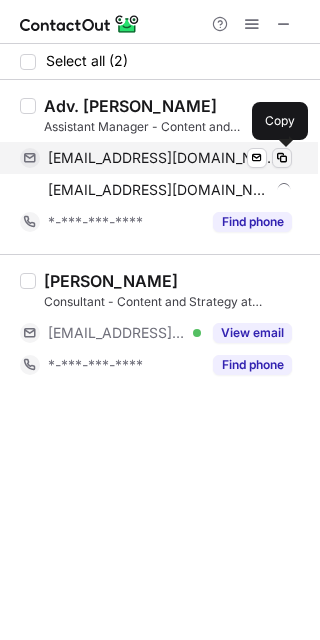 click at bounding box center [282, 158] 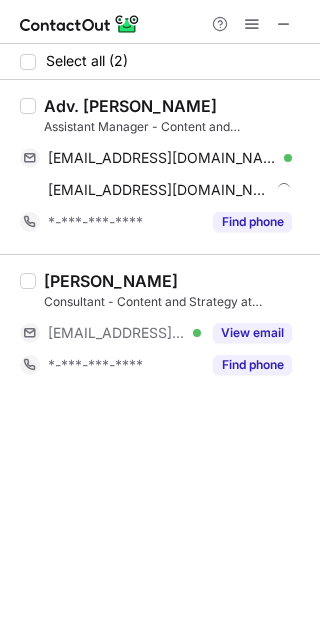 type 